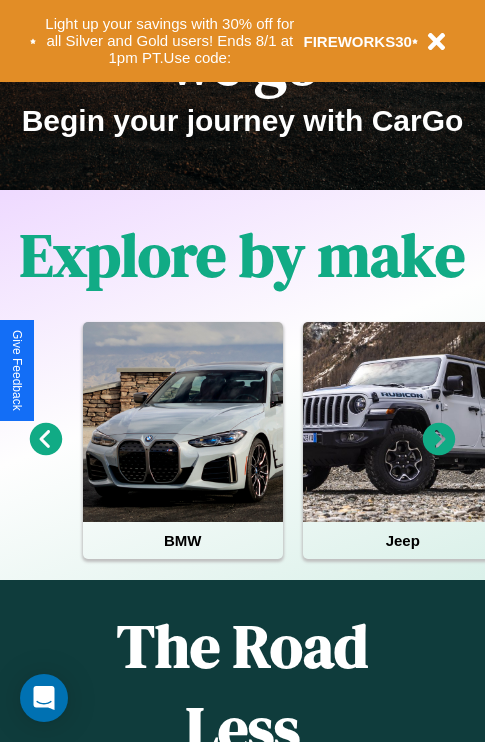 scroll, scrollTop: 308, scrollLeft: 0, axis: vertical 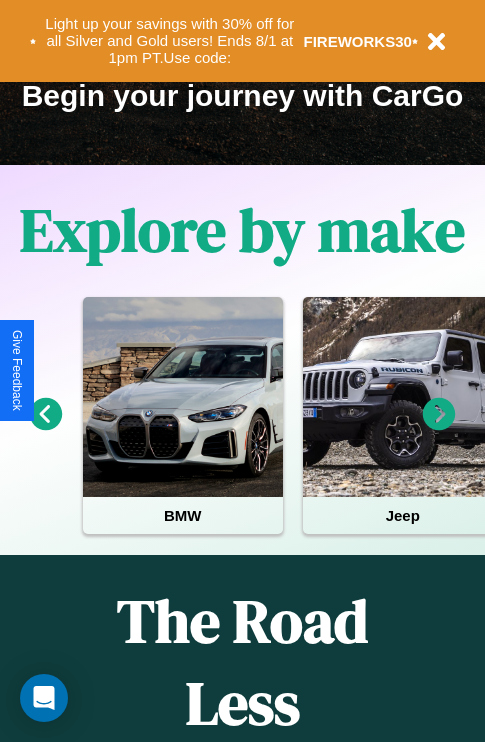 click 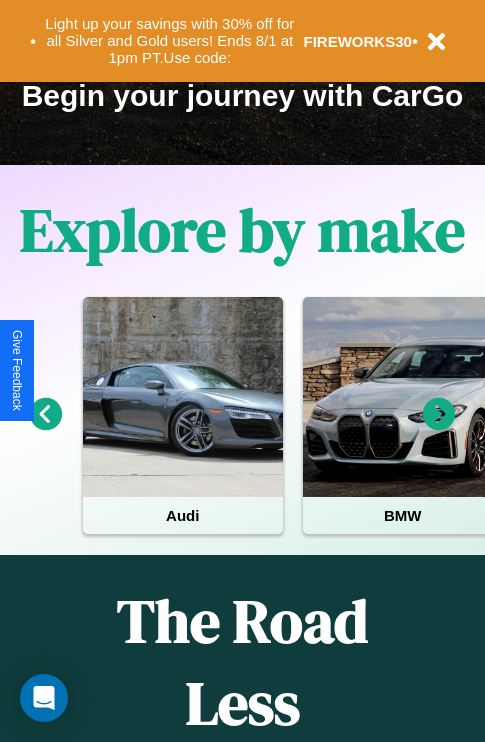click 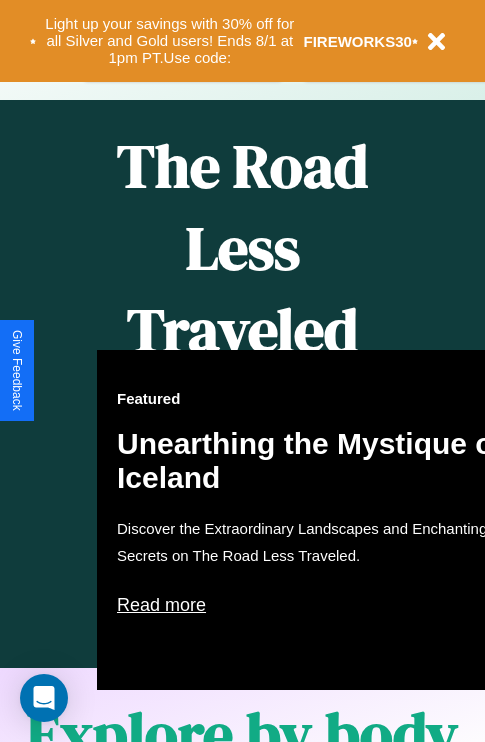 scroll, scrollTop: 1285, scrollLeft: 0, axis: vertical 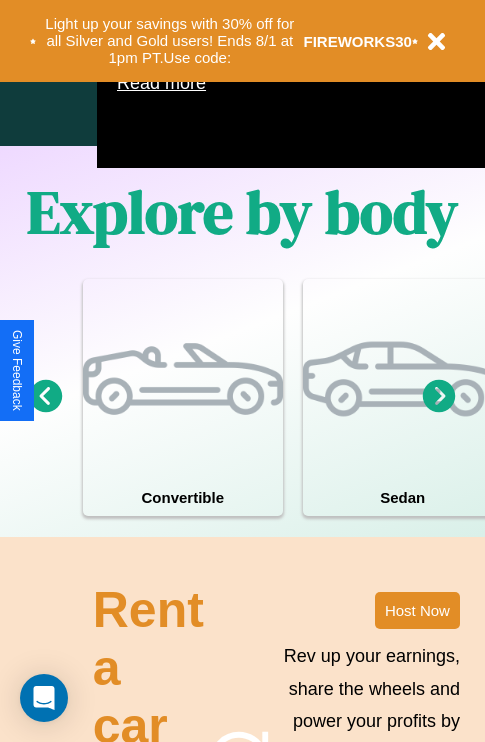 click 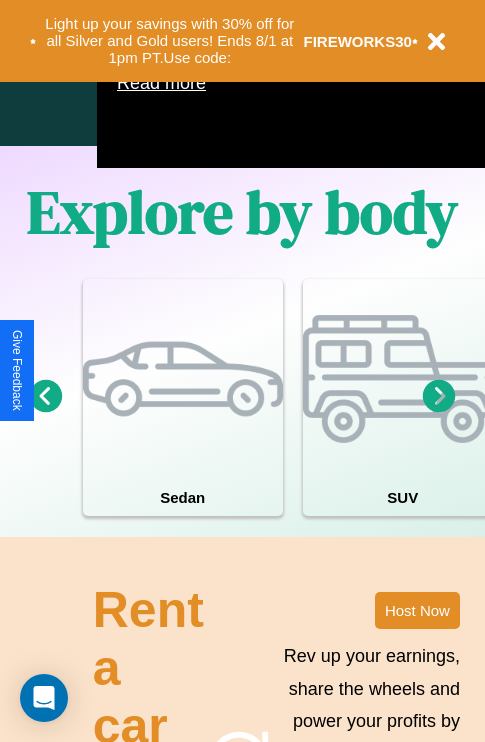 click 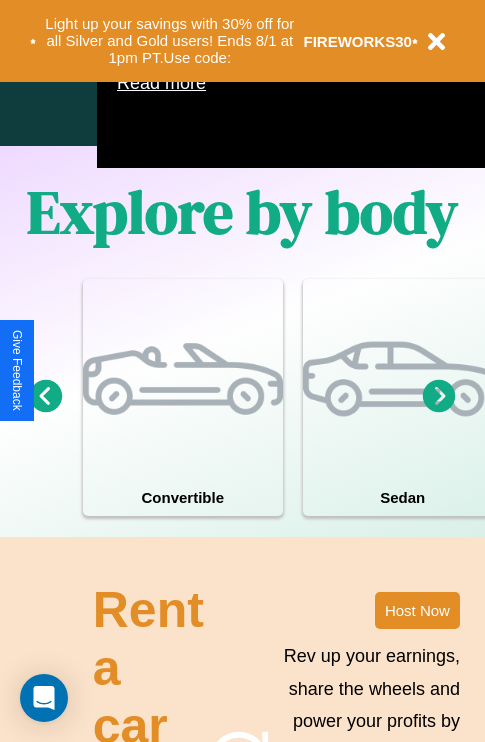 click 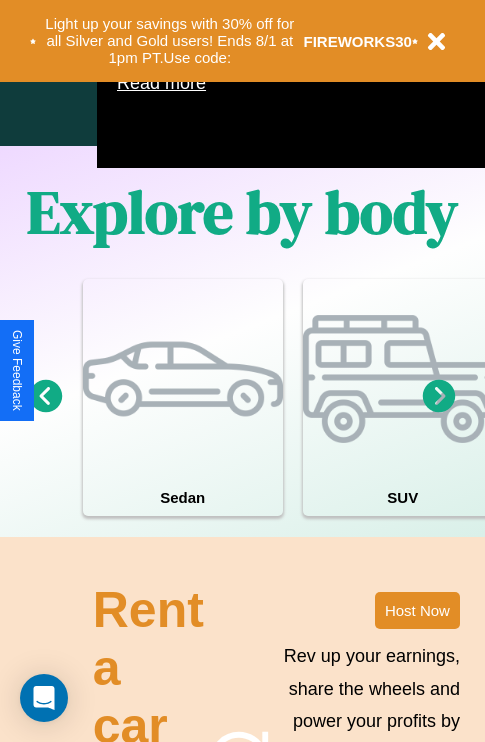 click 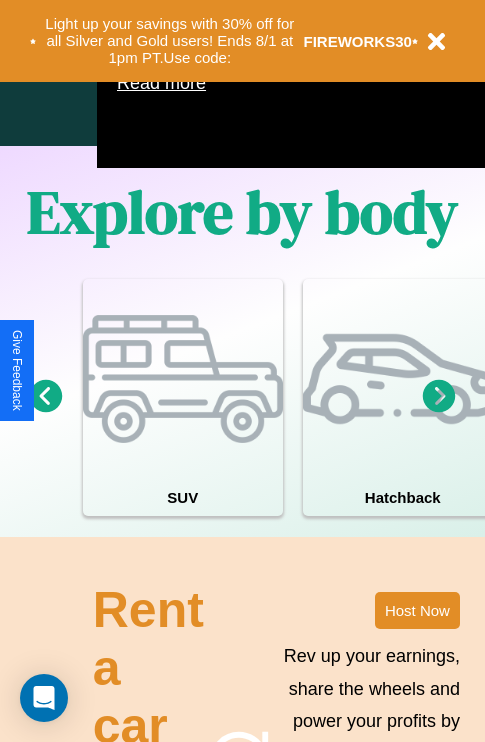 click 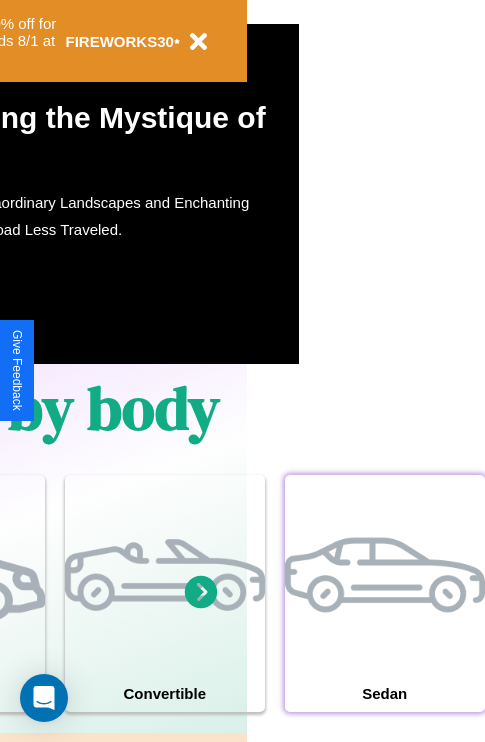 click at bounding box center [385, 575] 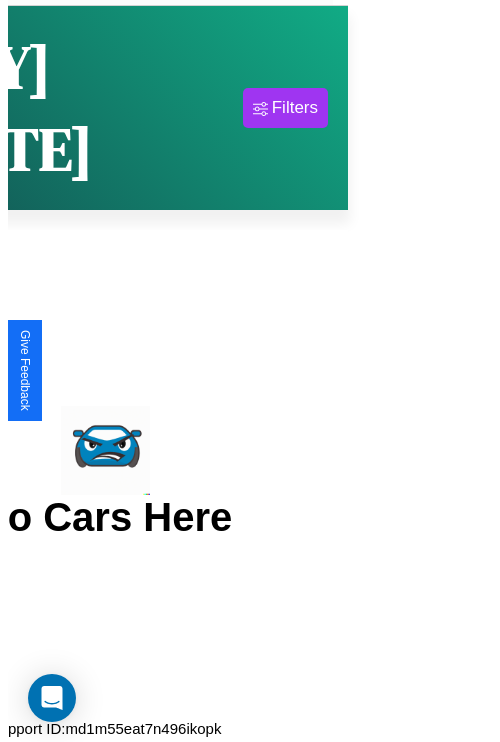 scroll, scrollTop: 0, scrollLeft: 0, axis: both 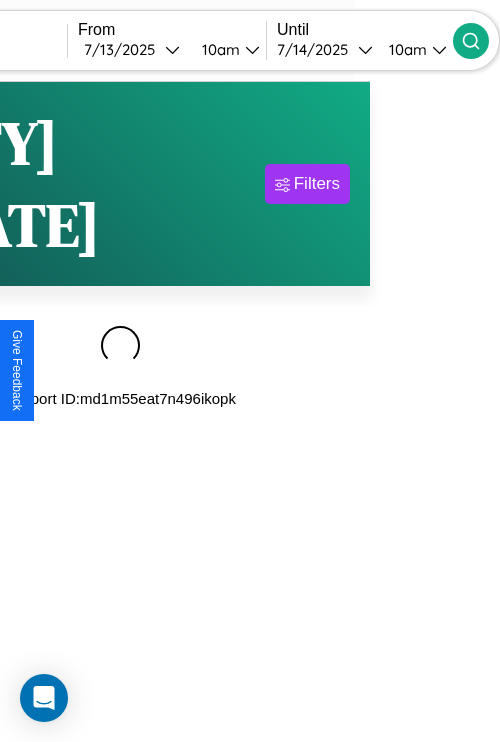 type on "******" 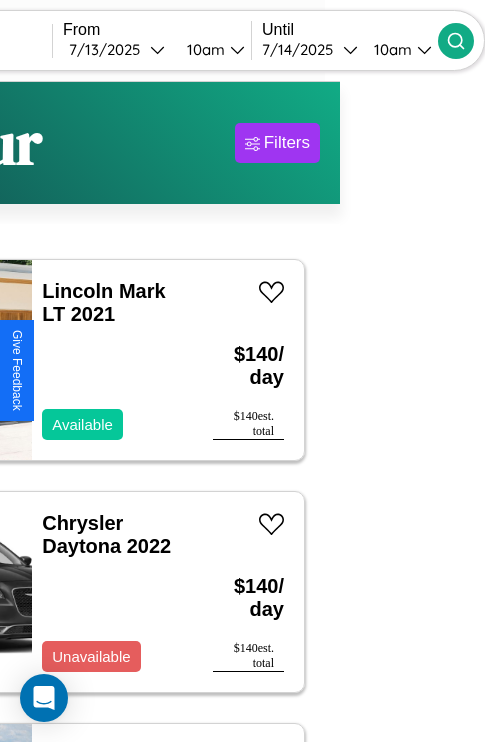 scroll, scrollTop: 3, scrollLeft: 64, axis: both 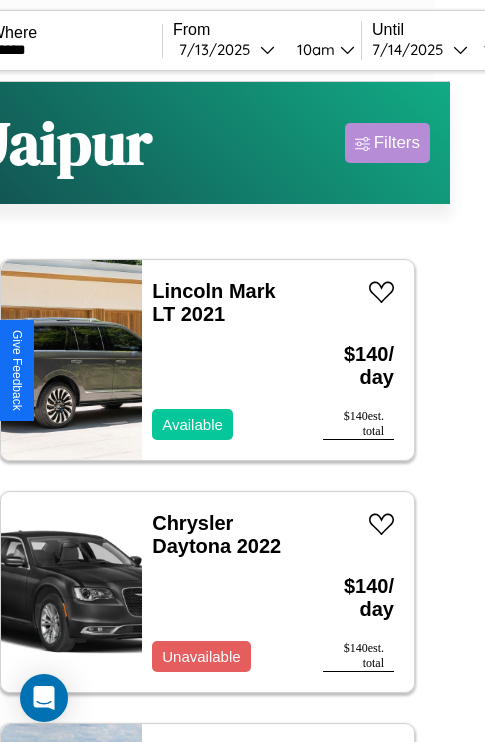 click on "Filters" at bounding box center (397, 143) 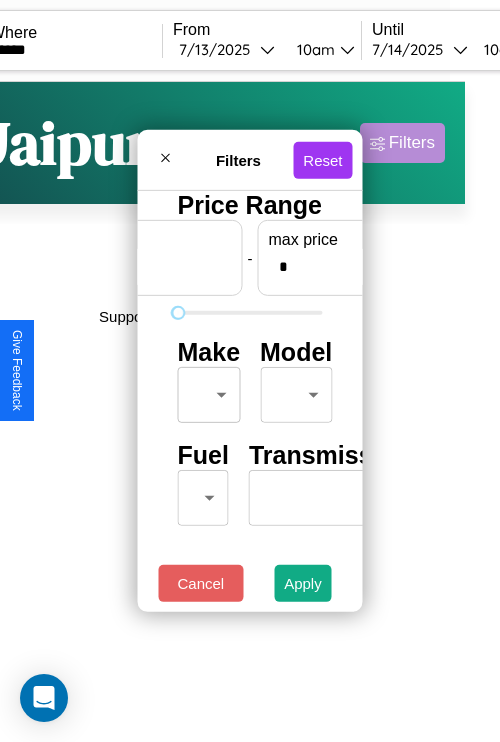 scroll, scrollTop: 0, scrollLeft: 124, axis: horizontal 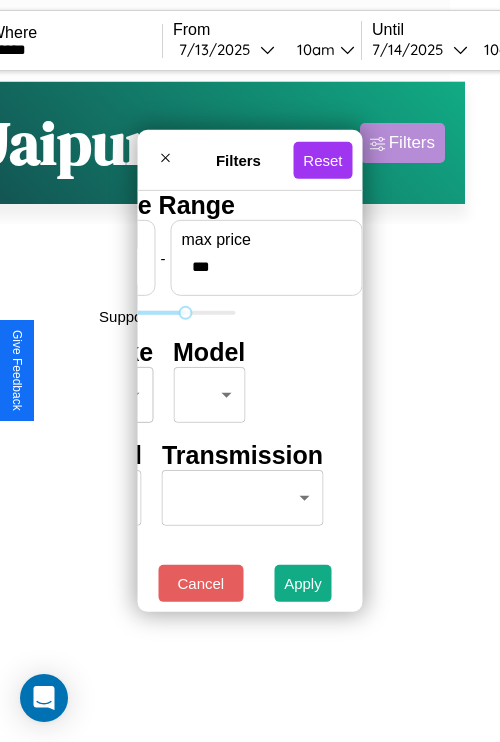 type on "***" 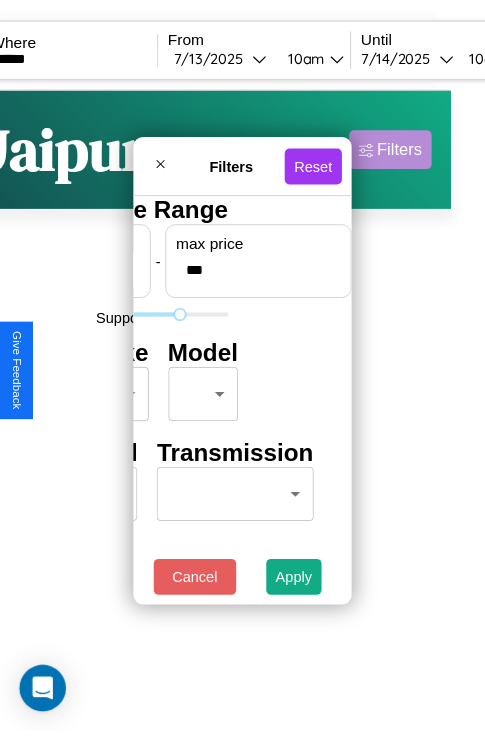 scroll, scrollTop: 0, scrollLeft: 0, axis: both 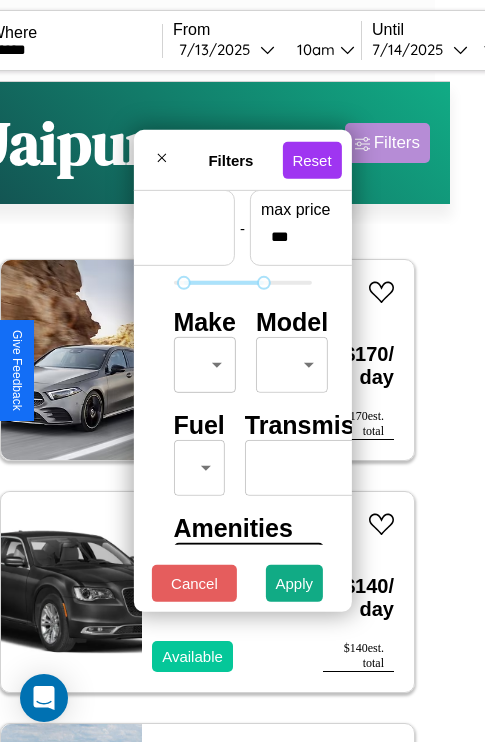type on "**" 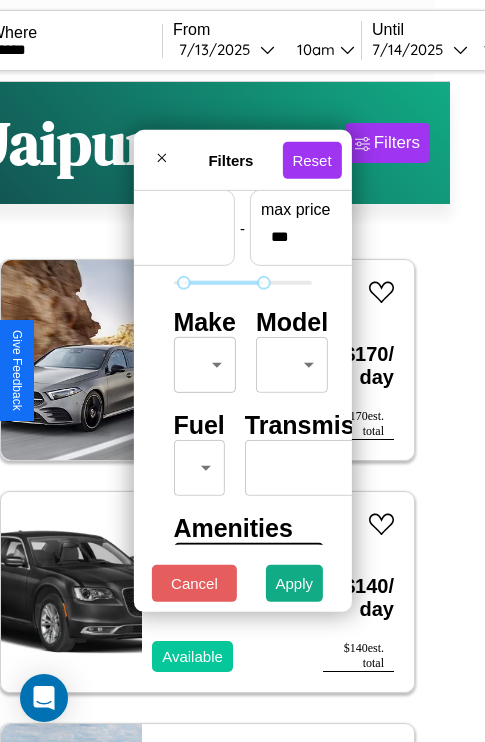 click on "CarGo Where ****** From 7 / 13 / 2025 10am Until 7 / 14 / 2025 10am Become a Host Login Sign Up Jaipur Filters 146  cars in this area These cars can be picked up in this city. Mercedes   380   2014 Available $ 170  / day $ 170  est. total Chrysler   Daytona   2022 Available $ 140  / day $ 140  est. total Hyundai   Pony   2018 Available $ 140  / day $ 140  est. total Acura   RL   2016 Available $ 200  / day $ 200  est. total Mercedes   SLK-Class   2017 Available $ 50  / day $ 50  est. total Volvo   XC60   2021 Available $ 180  / day $ 180  est. total Jaguar   XK8   2014 Available $ 60  / day $ 60  est. total Maserati   228   2014 Available $ 80  / day $ 80  est. total Mercedes   SLS-Class   2020 Available $ 180  / day $ 180  est. total Lamborghini   Revuelto   2024 Available $ 180  / day $ 180  est. total Volvo   BRH   2017 Available $ 80  / day $ 80  est. total Lamborghini   URUS   2014 Available $ 80  / day $ 80  est. total Jaguar   XK8   2021 Available $ 80  / day $ 80  est. total Lincoln   Mark LT   2021 $" at bounding box center (207, 412) 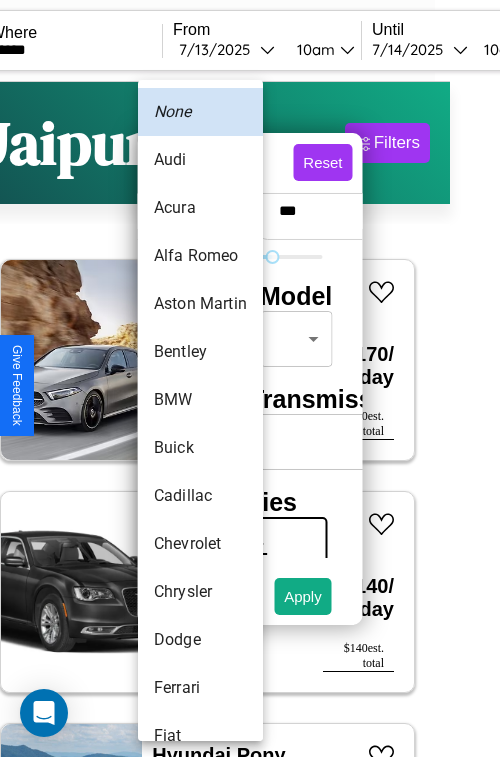 click on "Bentley" at bounding box center (200, 352) 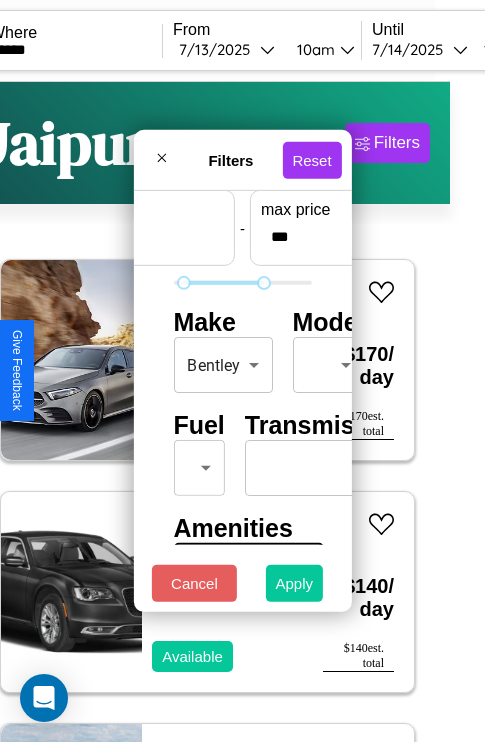 click on "Apply" at bounding box center (295, 583) 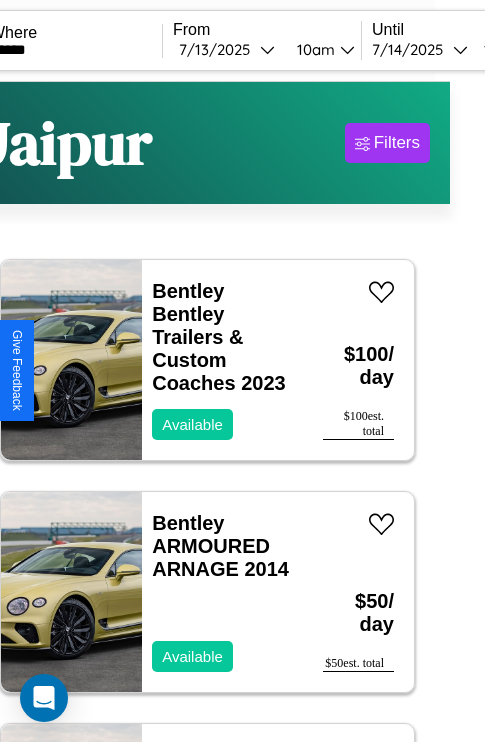 scroll, scrollTop: 95, scrollLeft: 35, axis: both 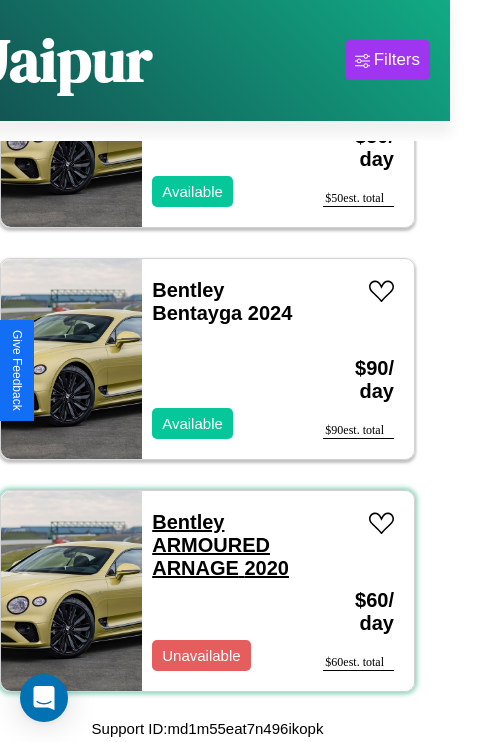 click on "Bentley   ARMOURED ARNAGE   2020" at bounding box center (220, 545) 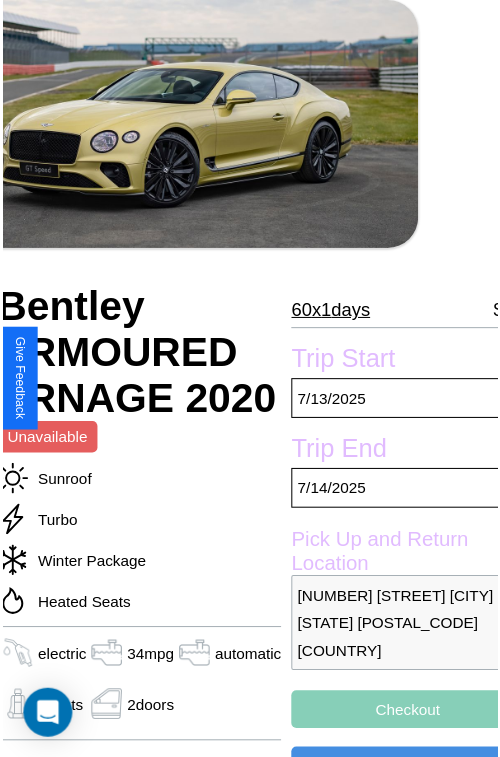scroll, scrollTop: 100, scrollLeft: 96, axis: both 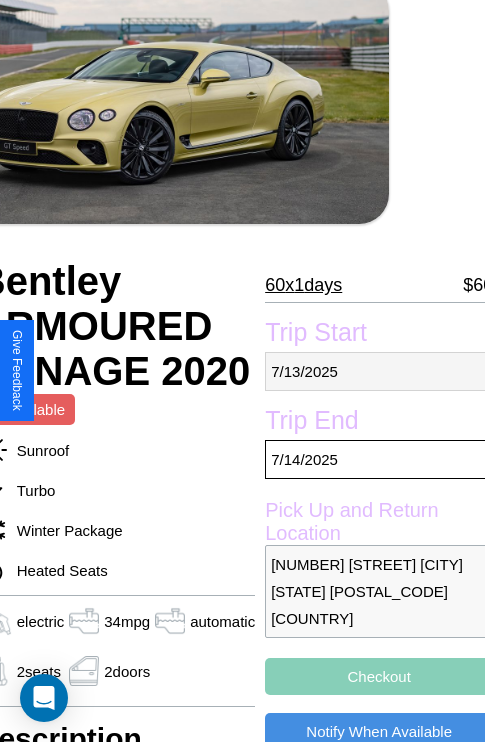 click on "[MM] / [DD] / [YYYY]" at bounding box center (379, 371) 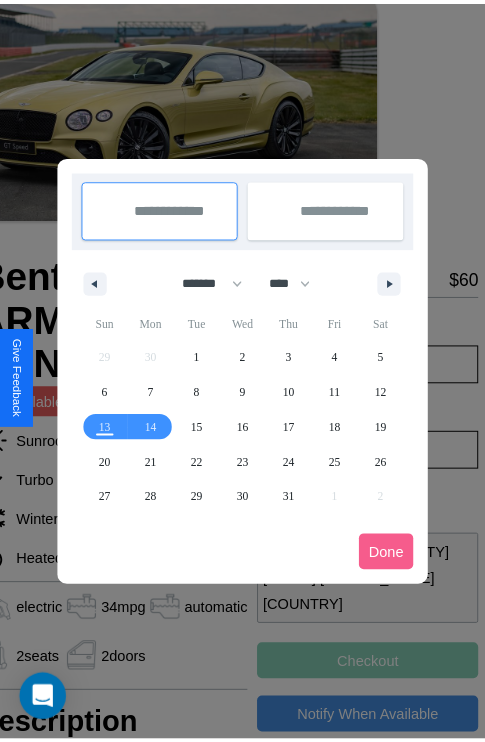 scroll, scrollTop: 0, scrollLeft: 96, axis: horizontal 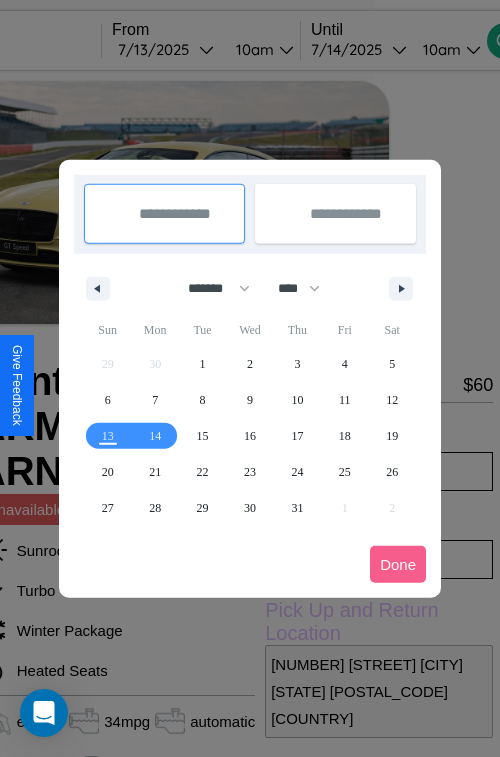 click at bounding box center (250, 378) 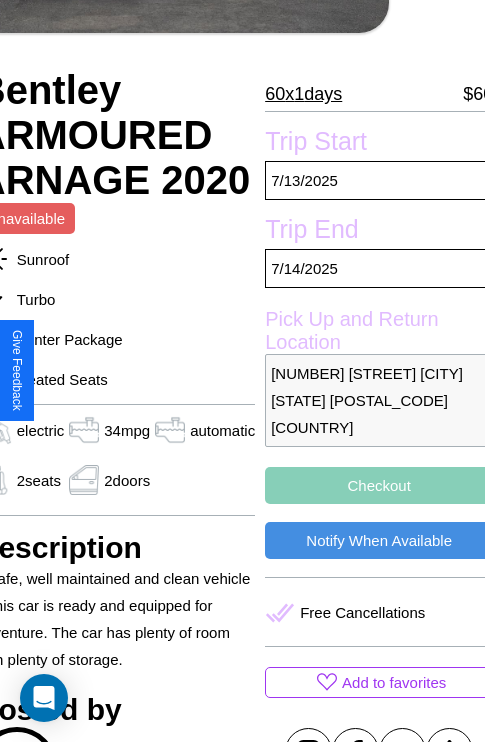 scroll, scrollTop: 378, scrollLeft: 96, axis: both 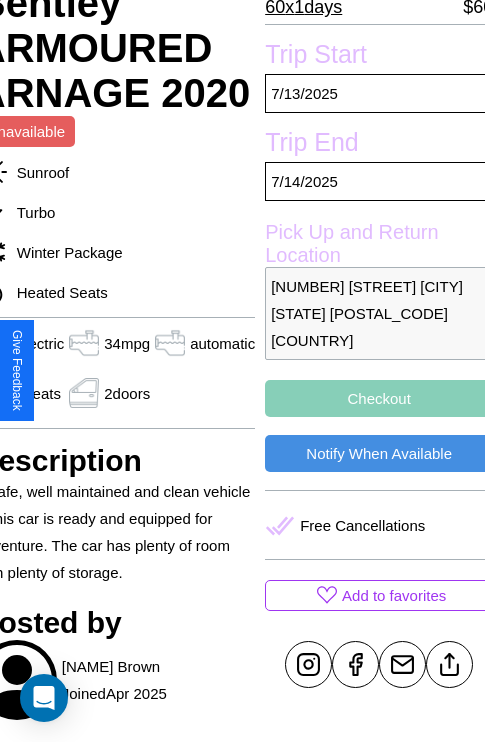 click on "Checkout" at bounding box center (379, 398) 